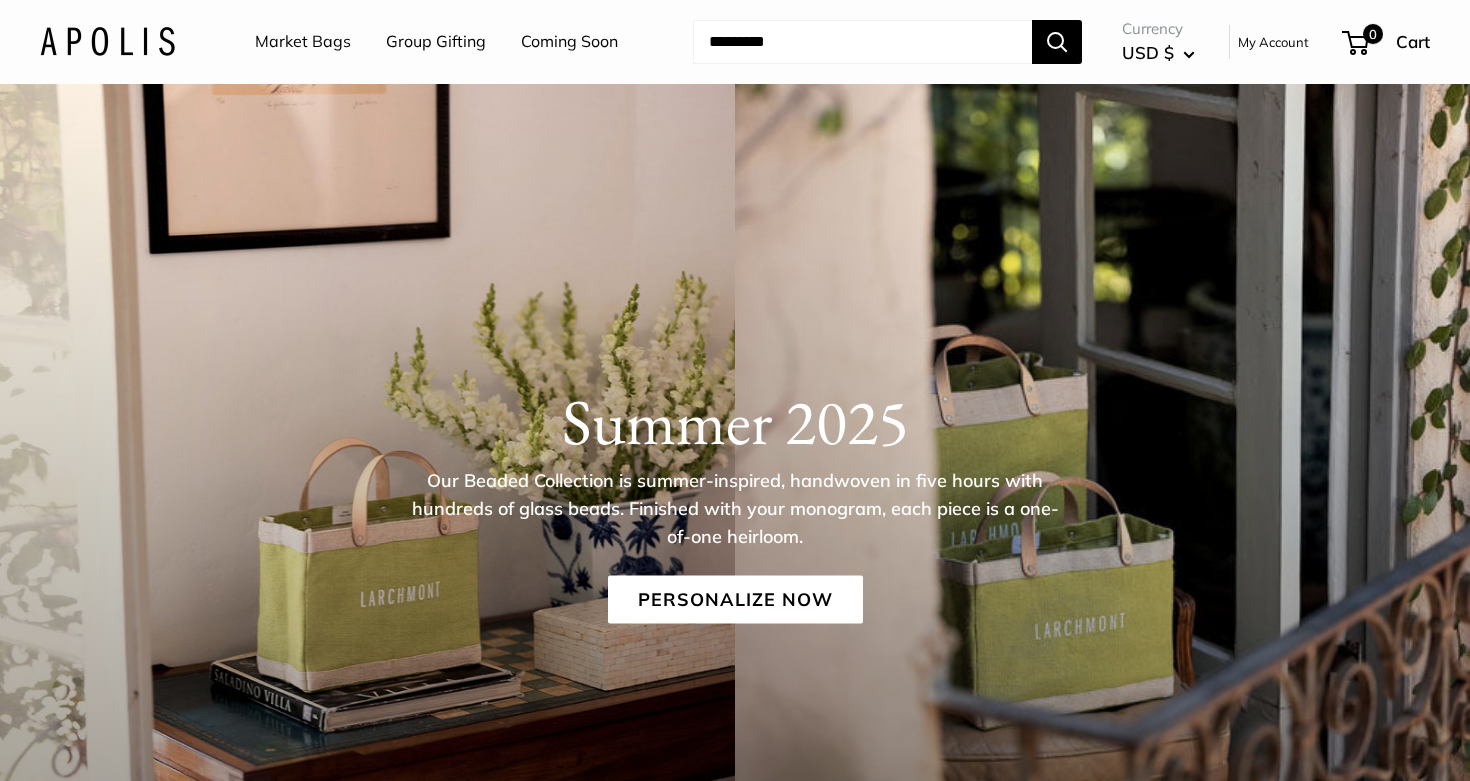 scroll, scrollTop: 0, scrollLeft: 0, axis: both 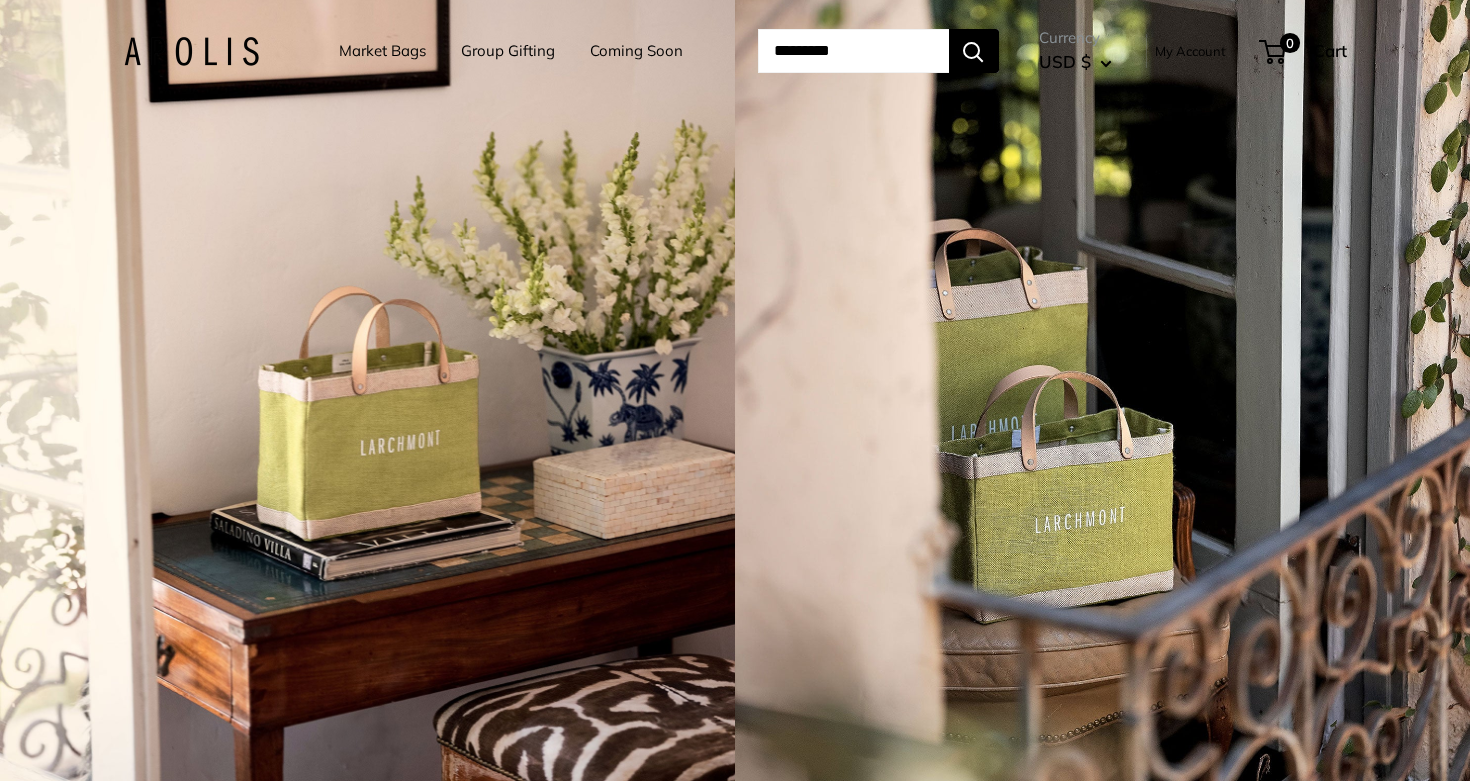 click on "Market Bags" at bounding box center (382, 51) 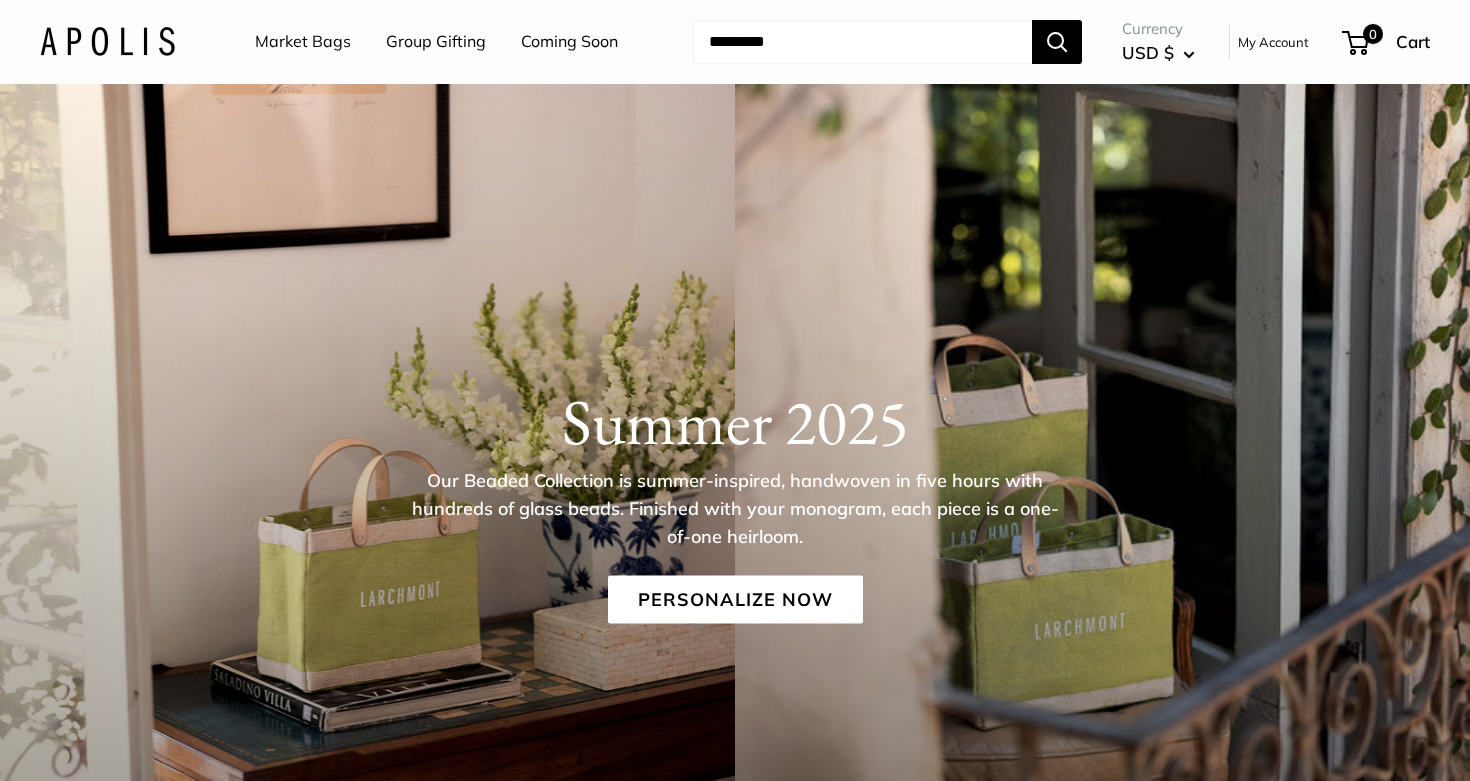 scroll, scrollTop: 0, scrollLeft: 0, axis: both 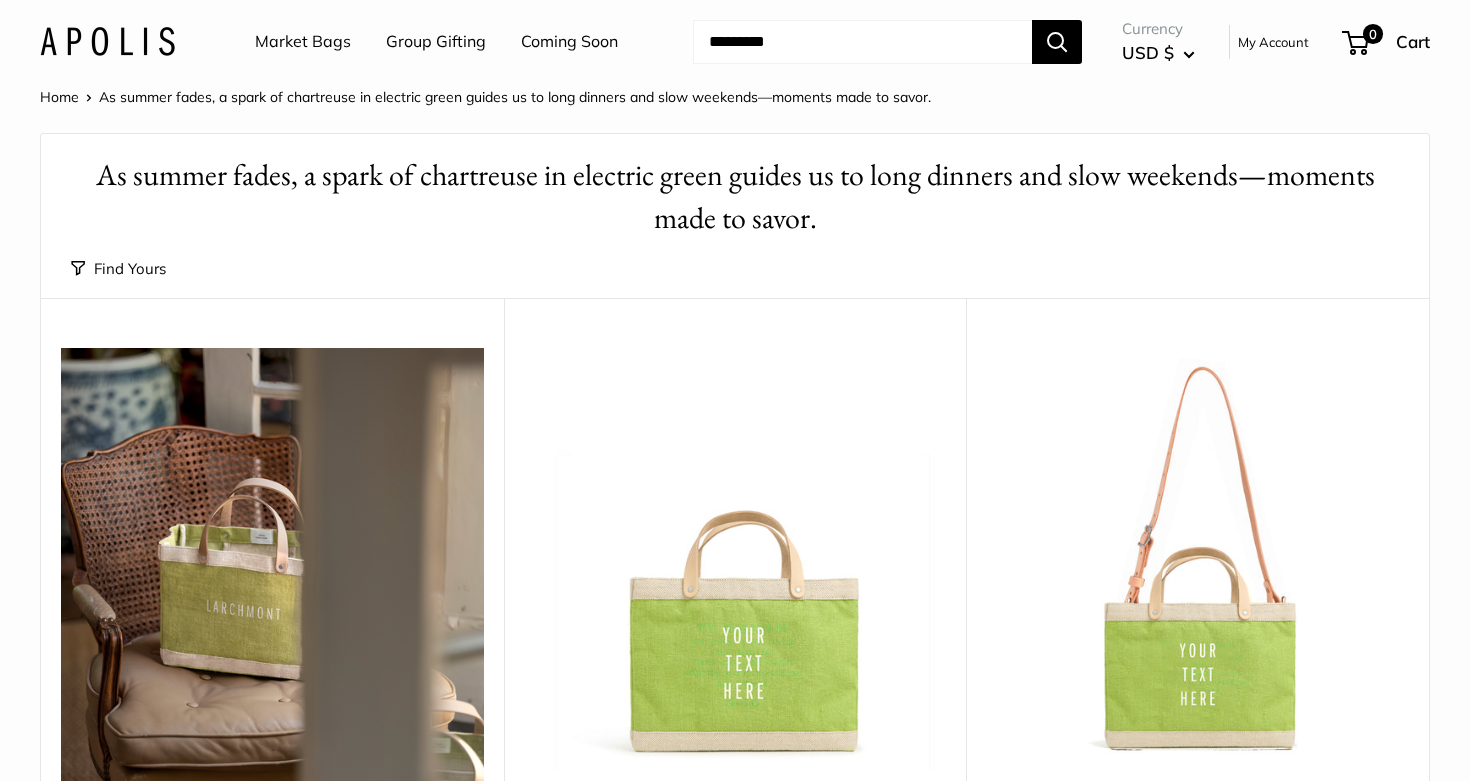 click on "Market Bags" at bounding box center [303, 42] 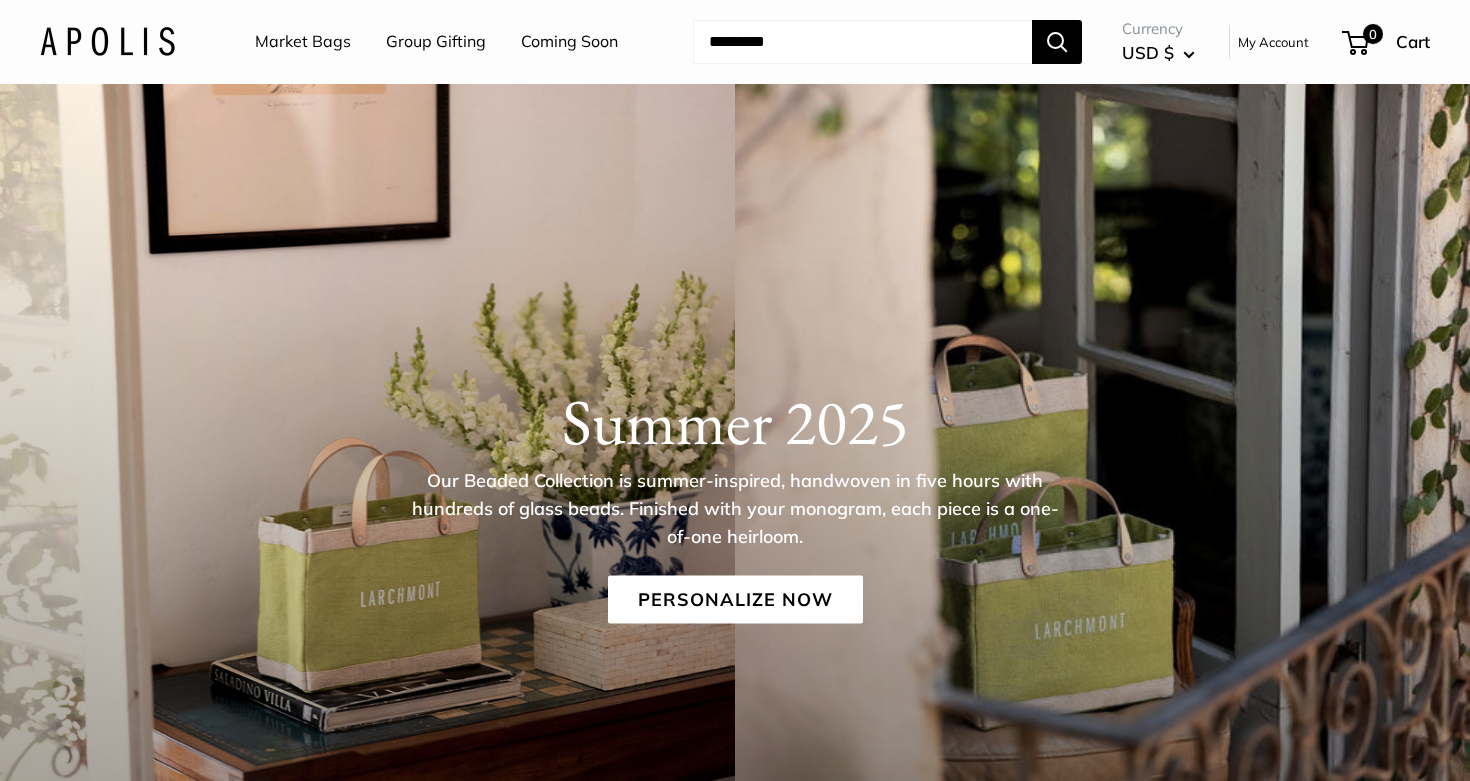 scroll, scrollTop: 0, scrollLeft: 0, axis: both 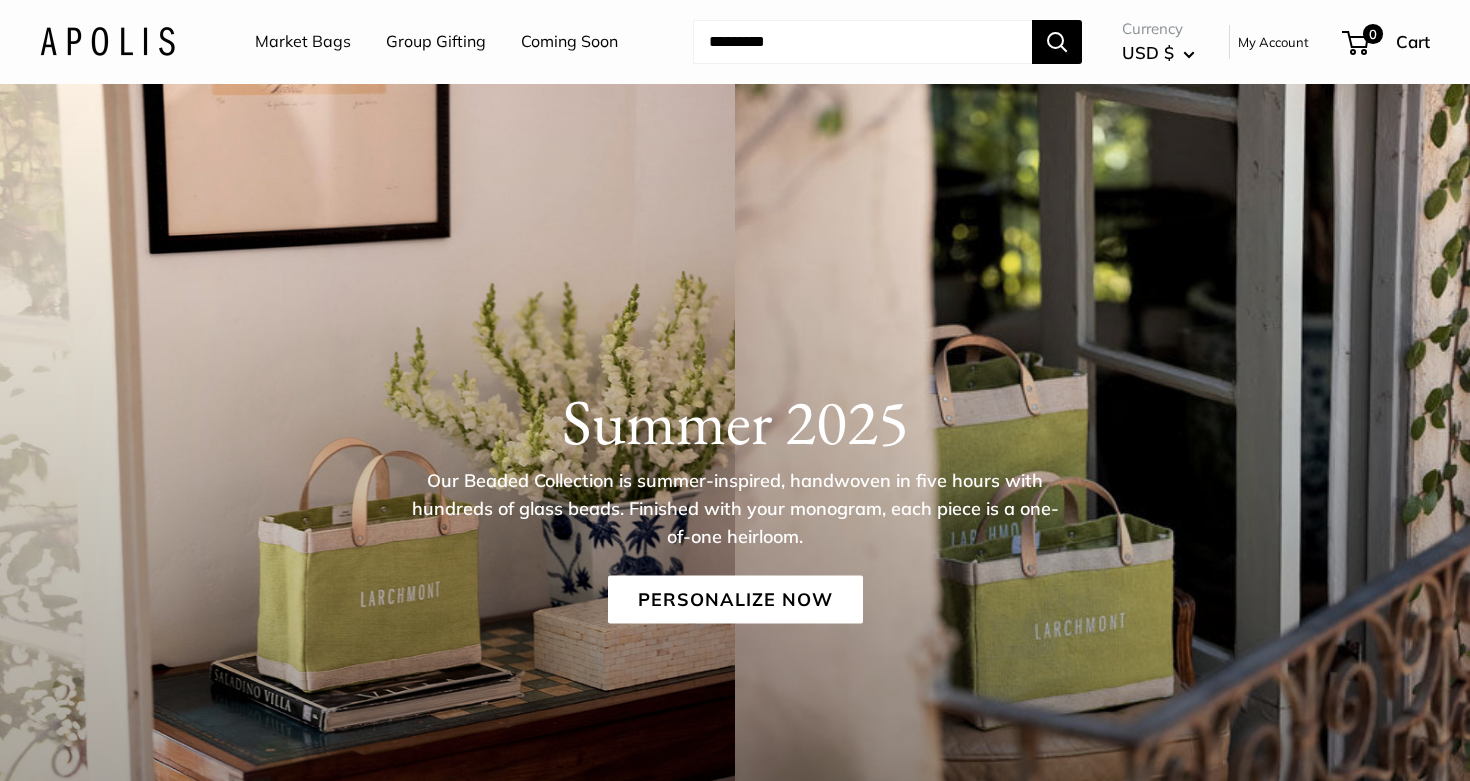 click on "Market Bags" at bounding box center (303, 42) 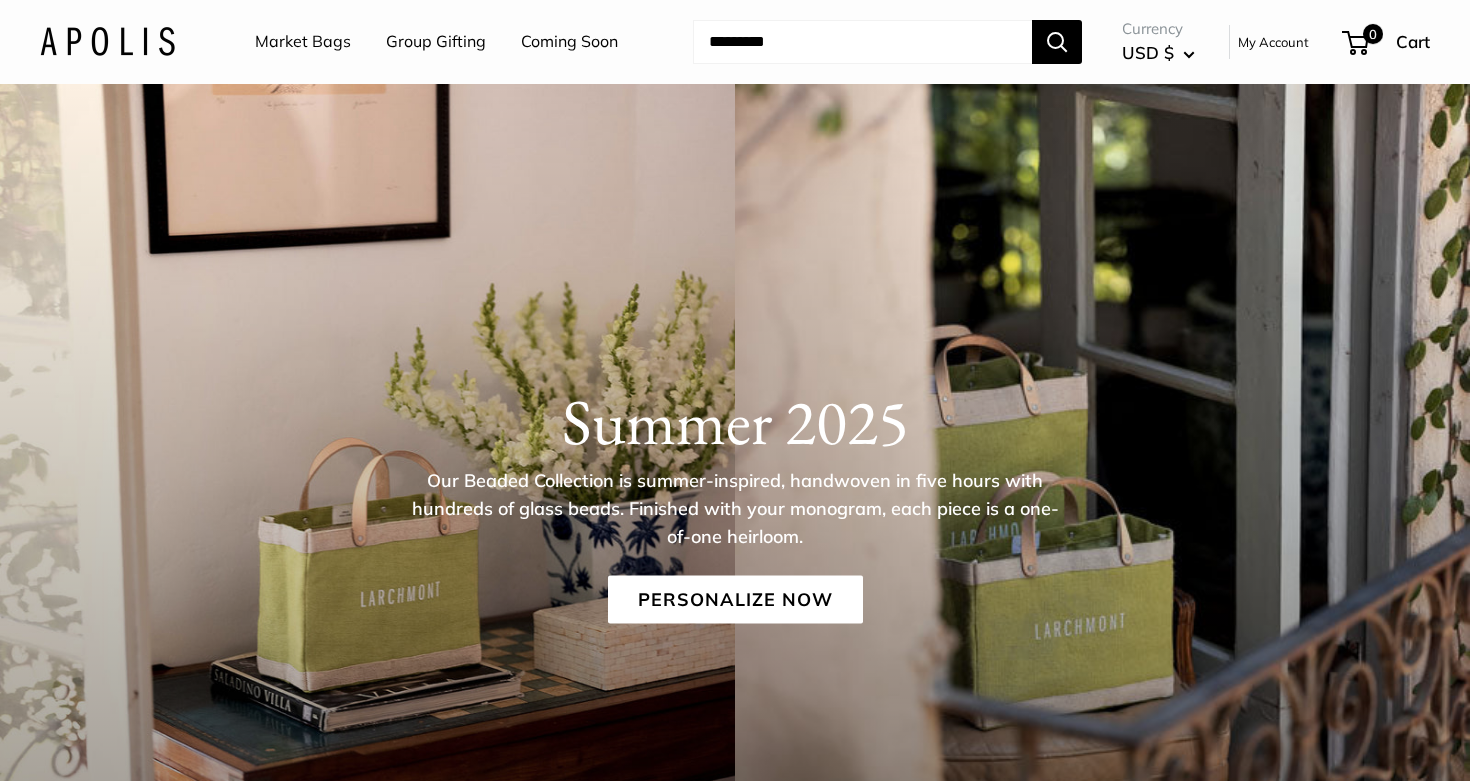 scroll, scrollTop: 0, scrollLeft: 0, axis: both 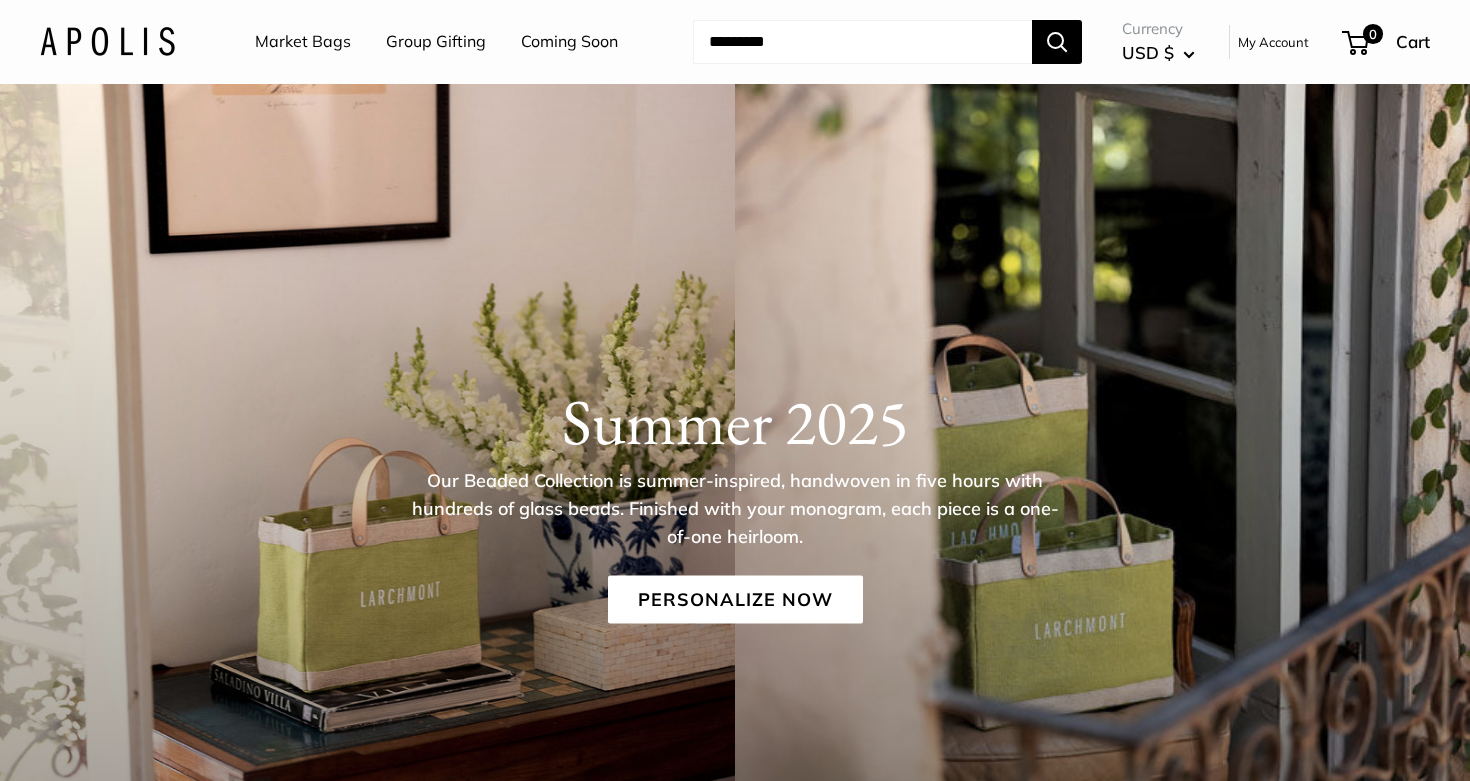 click at bounding box center (862, 42) 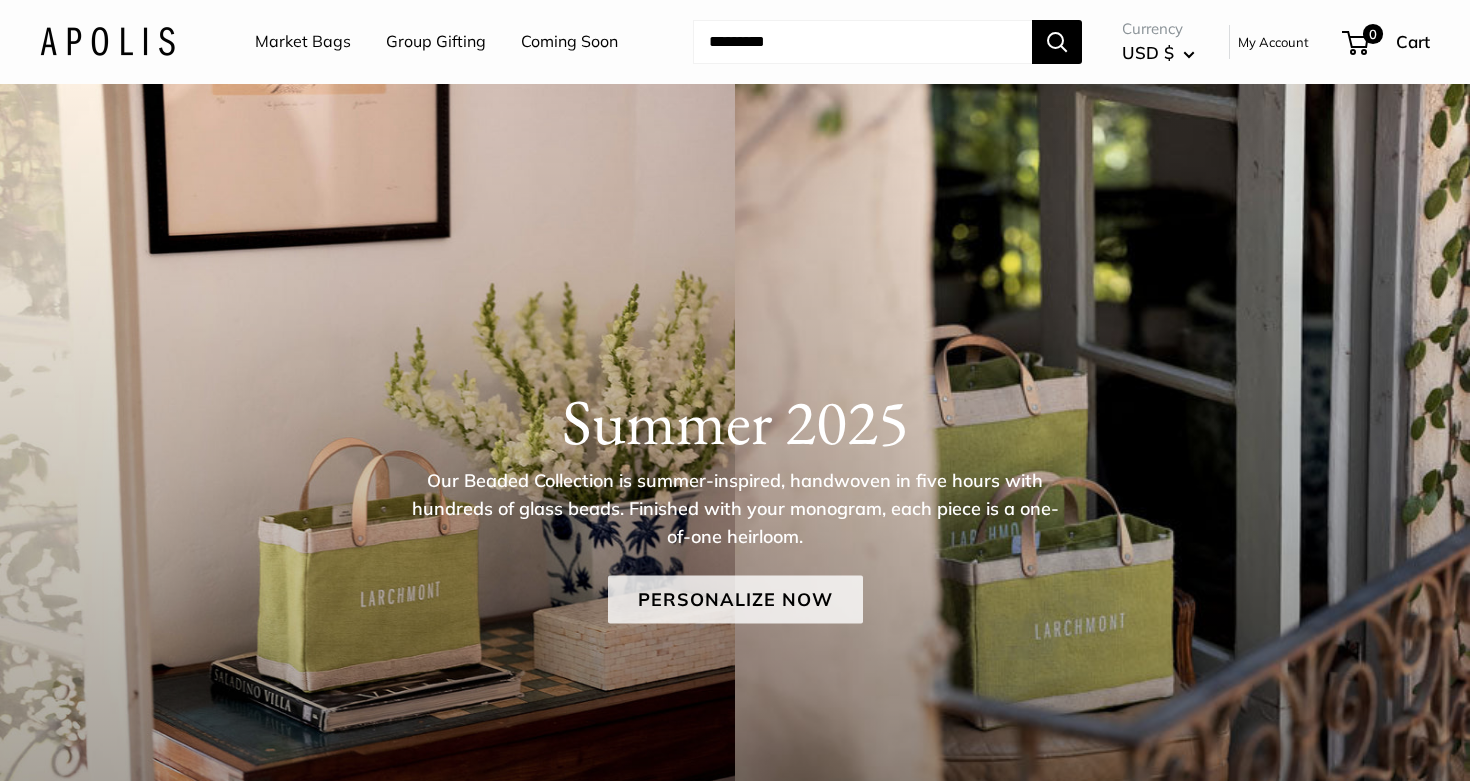click on "Personalize Now" at bounding box center (735, 600) 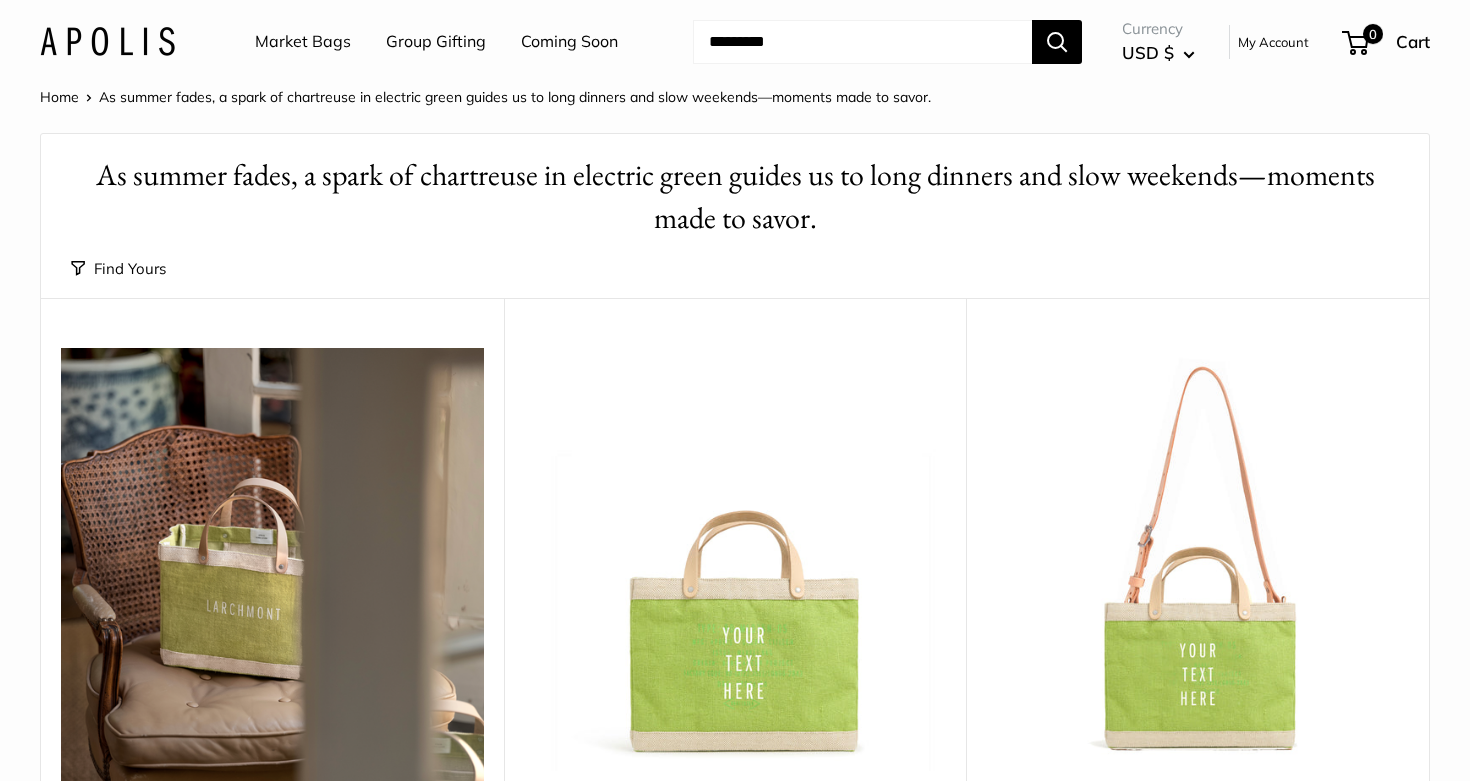 scroll, scrollTop: 0, scrollLeft: 0, axis: both 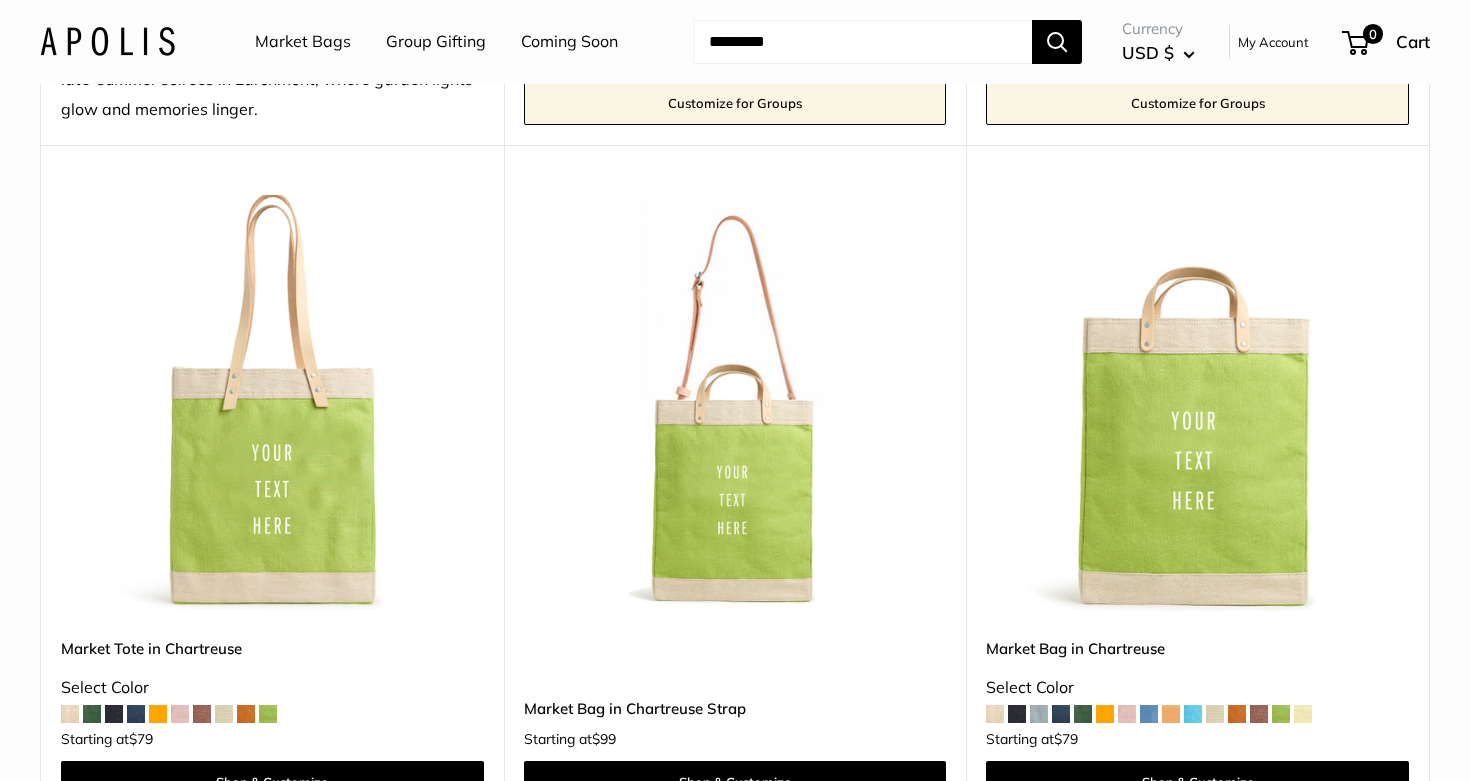 click at bounding box center [0, 0] 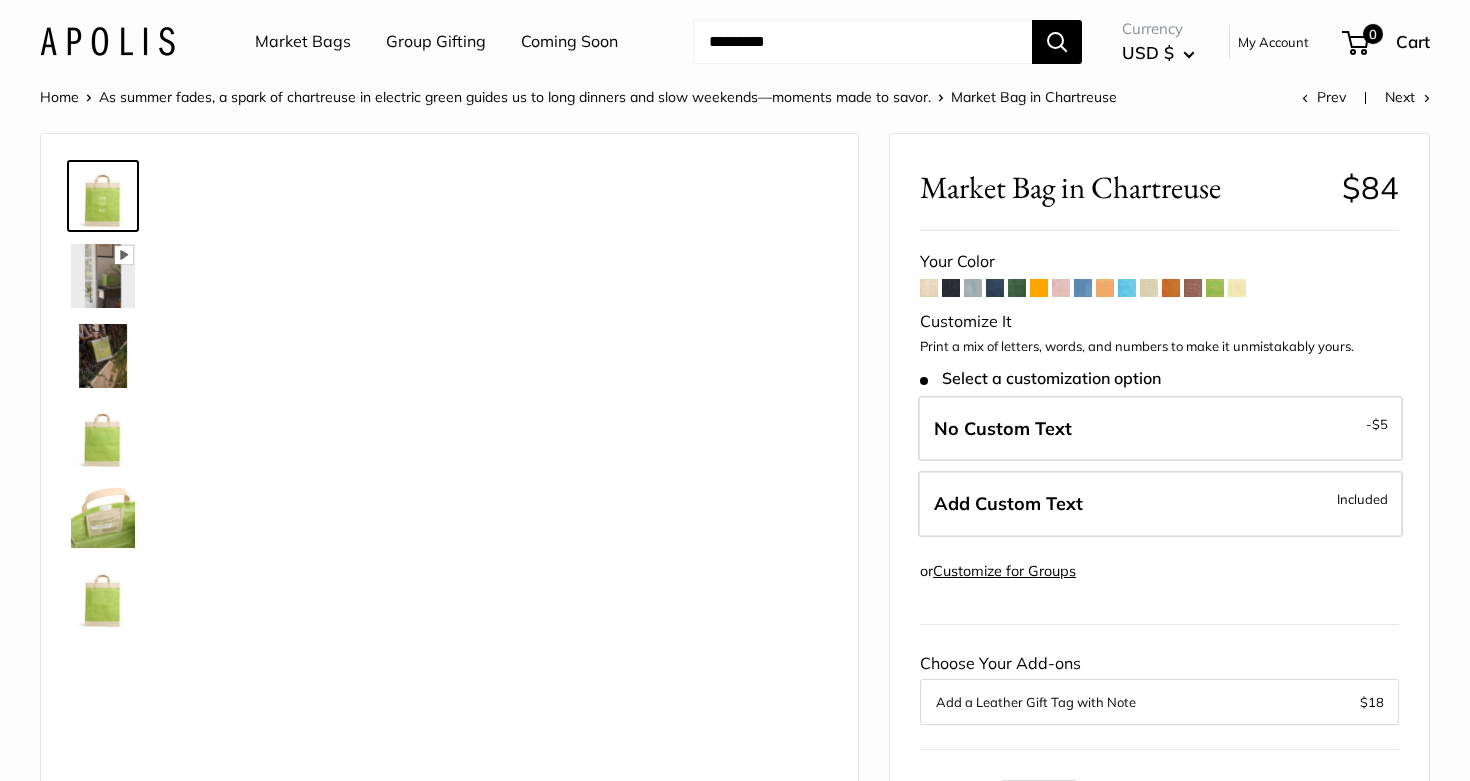 scroll, scrollTop: 0, scrollLeft: 0, axis: both 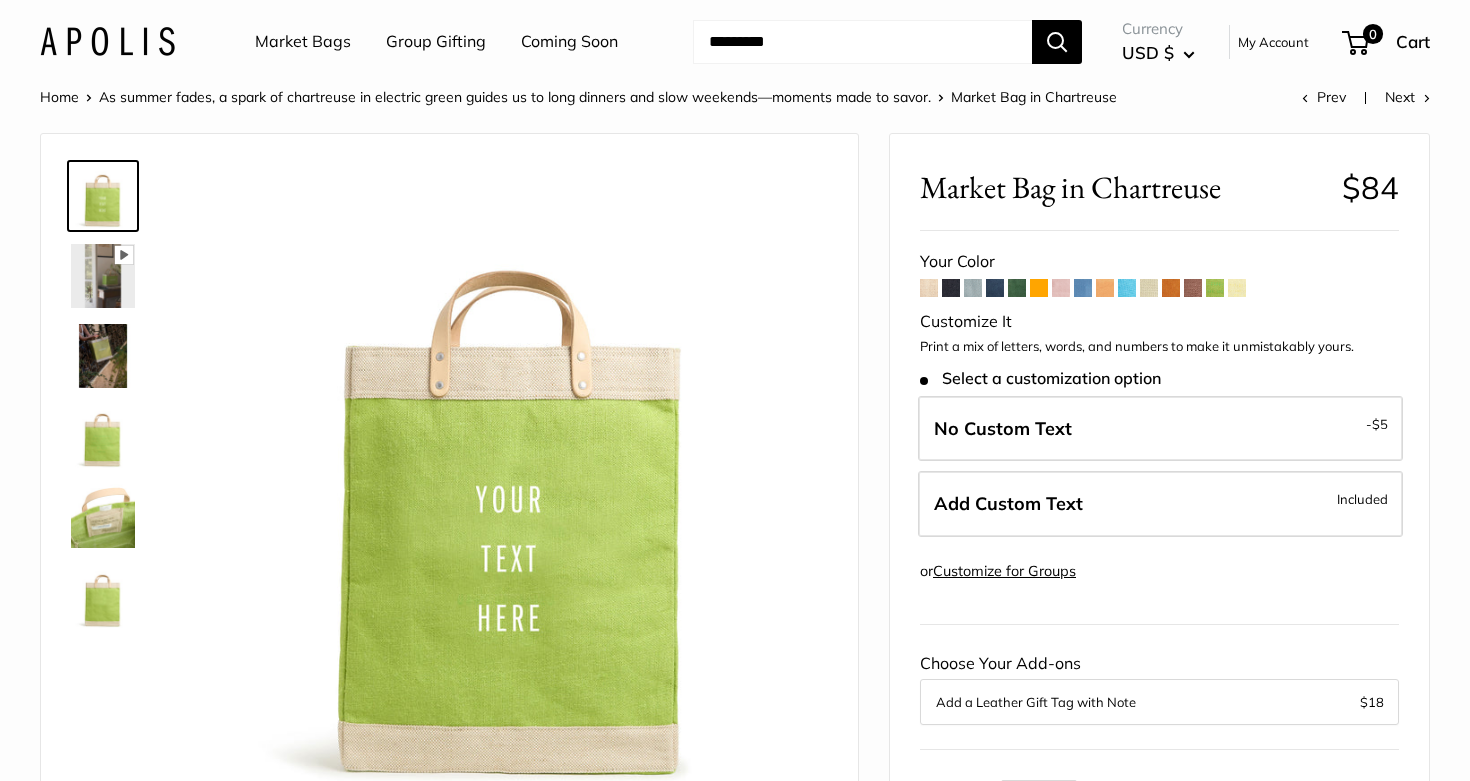 click at bounding box center (951, 288) 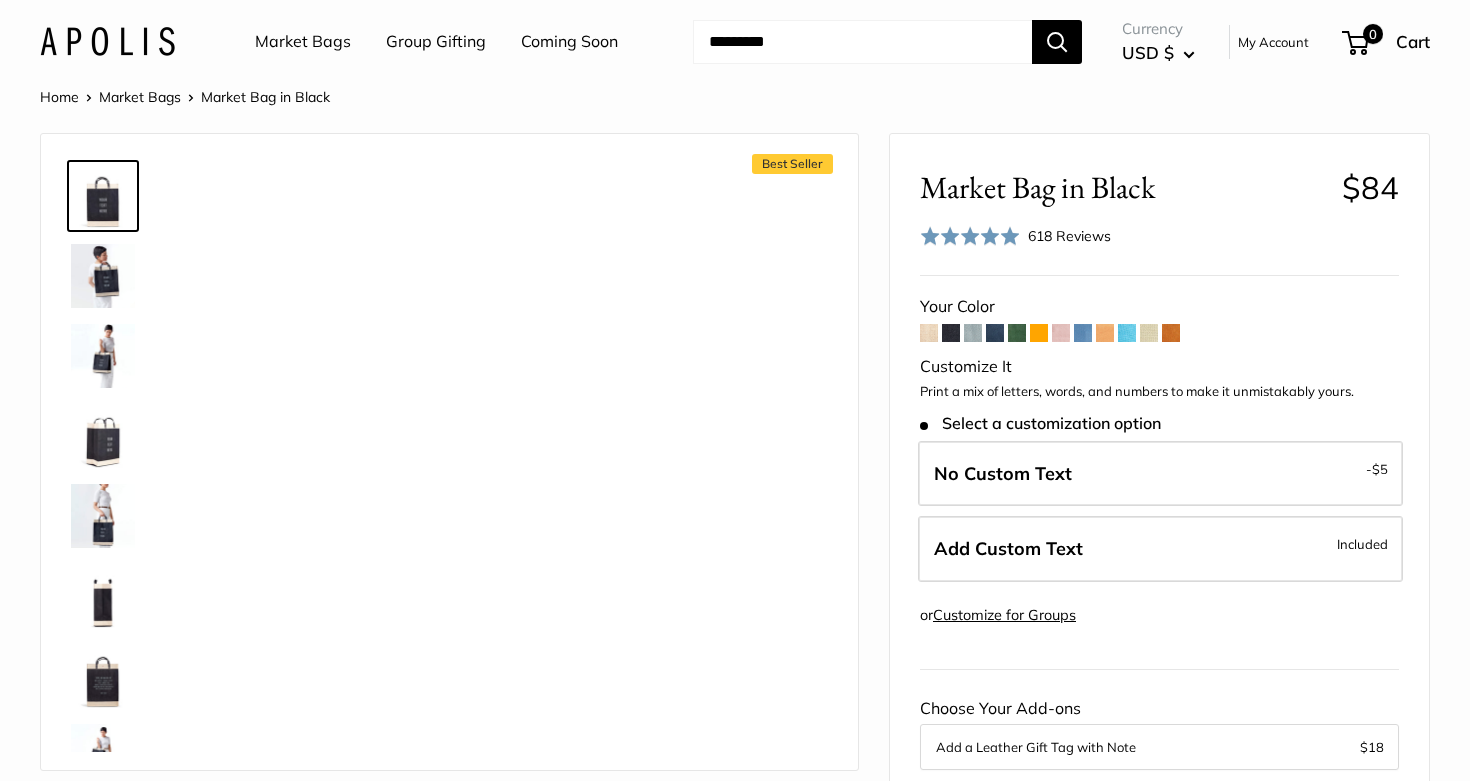 scroll, scrollTop: 0, scrollLeft: 0, axis: both 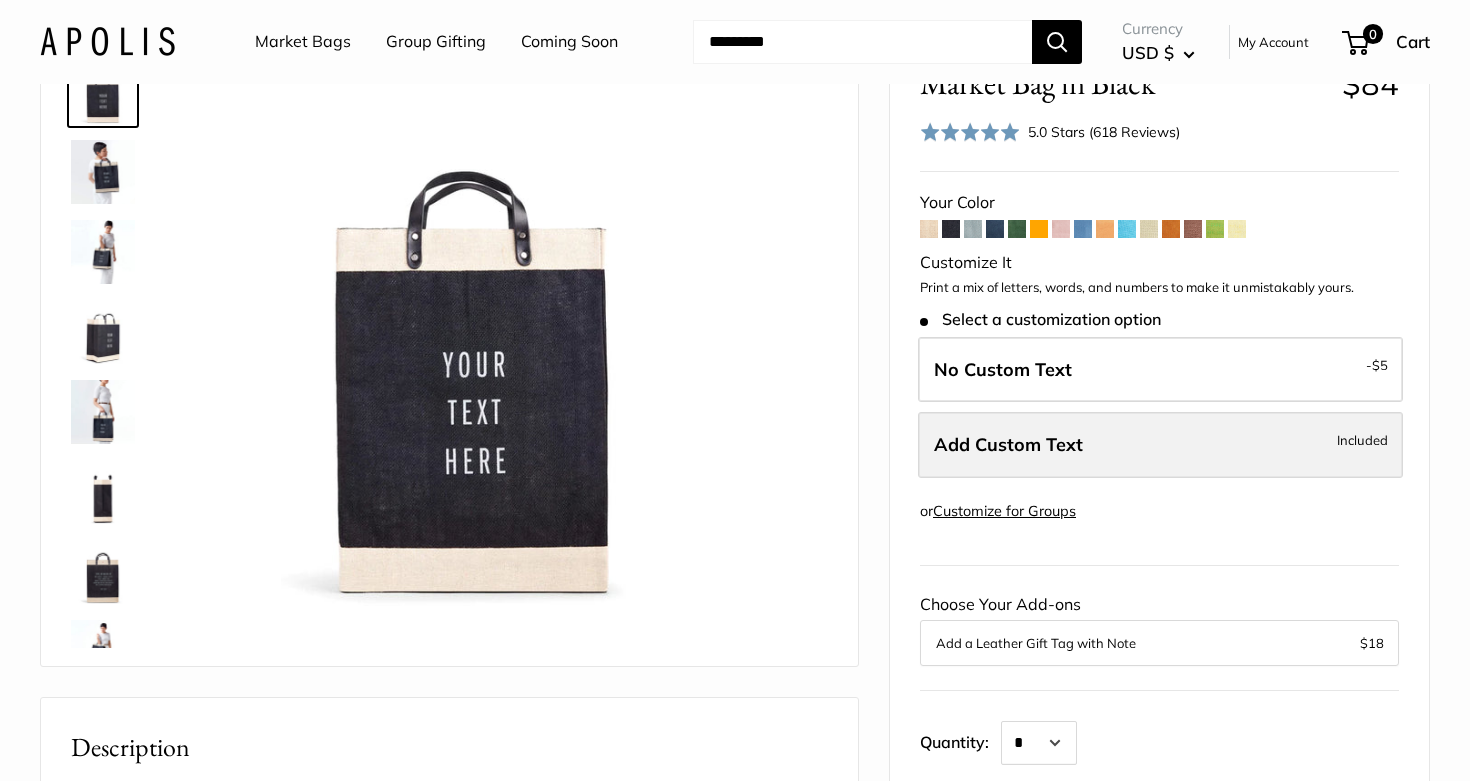 click on "Add Custom Text
Included" at bounding box center [1160, 445] 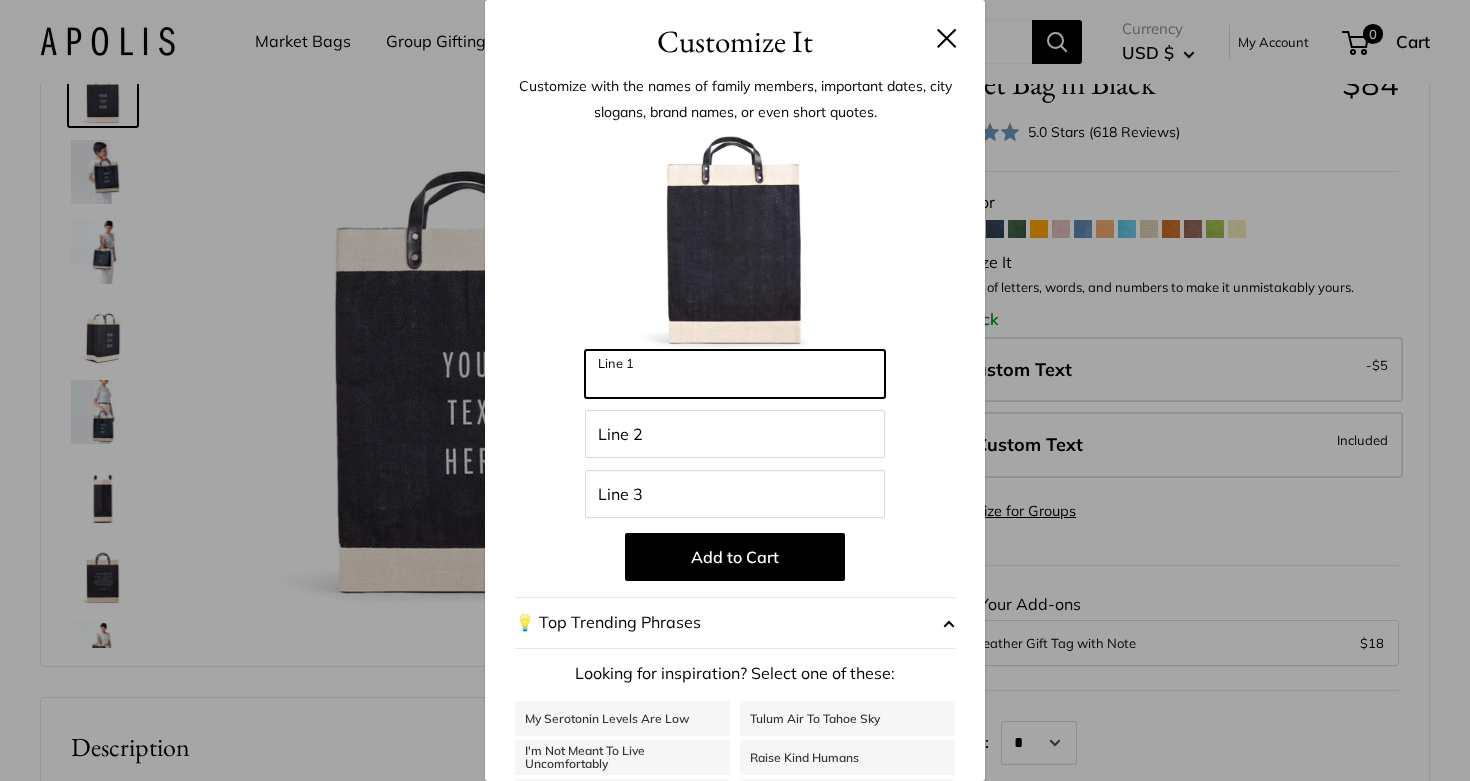 click on "Line 1" at bounding box center [735, 374] 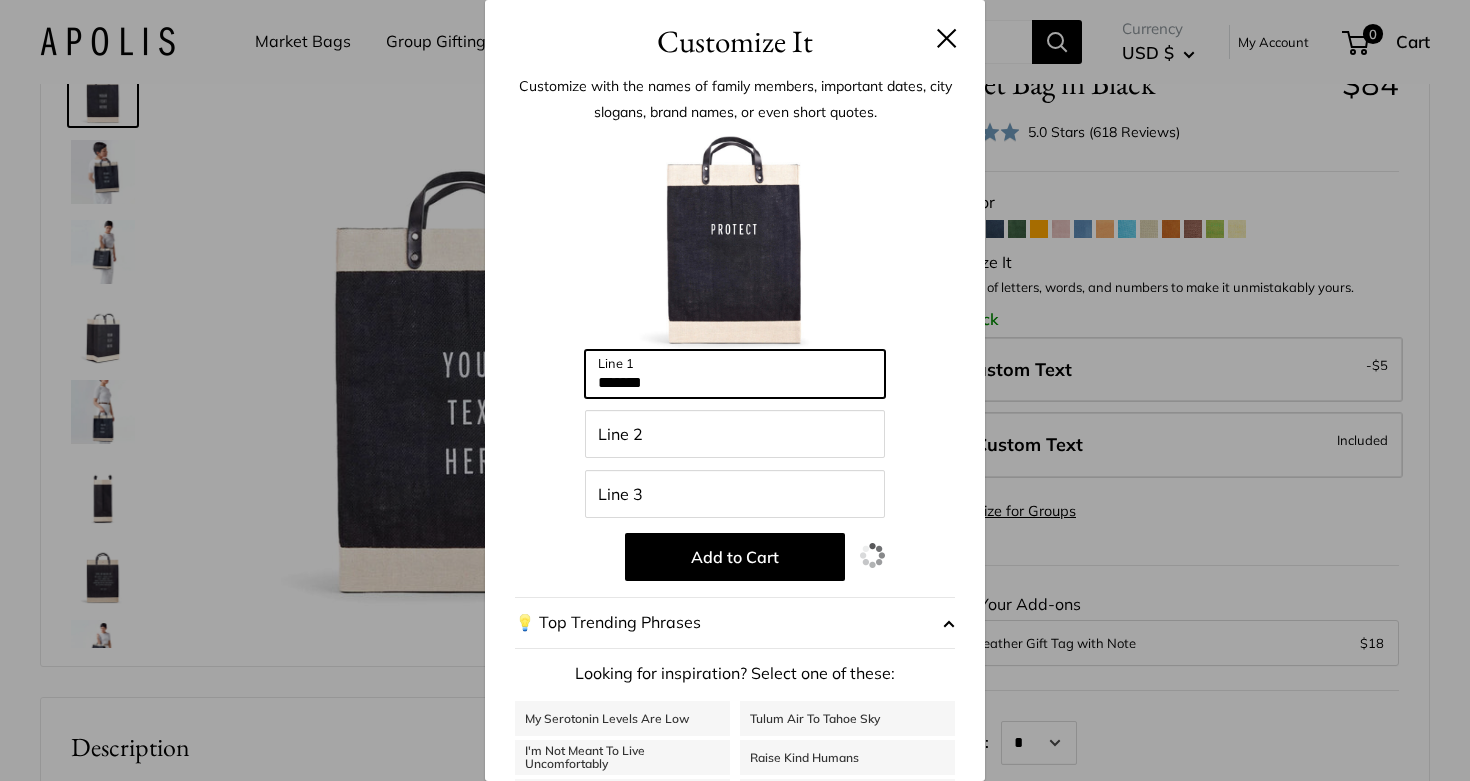 type on "*******" 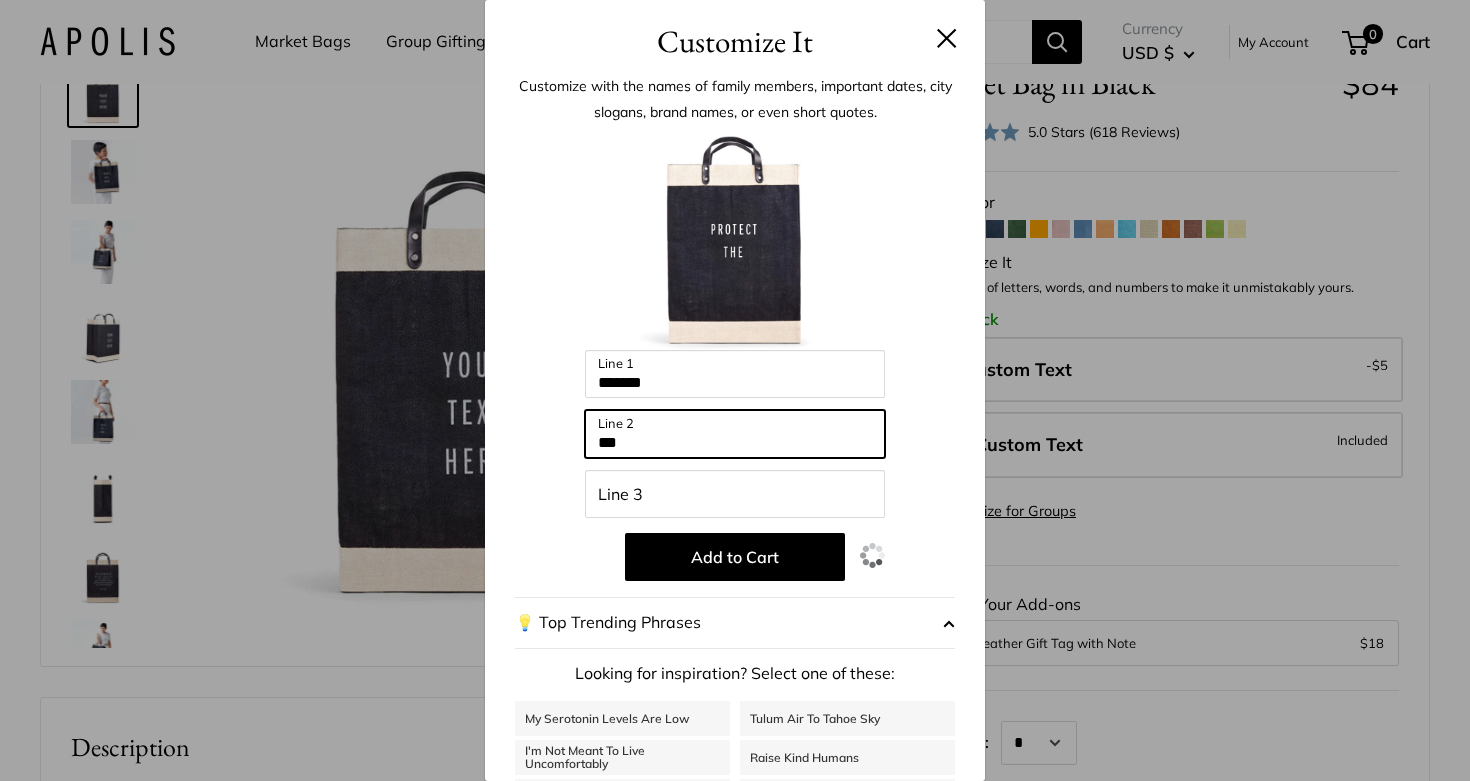 type on "***" 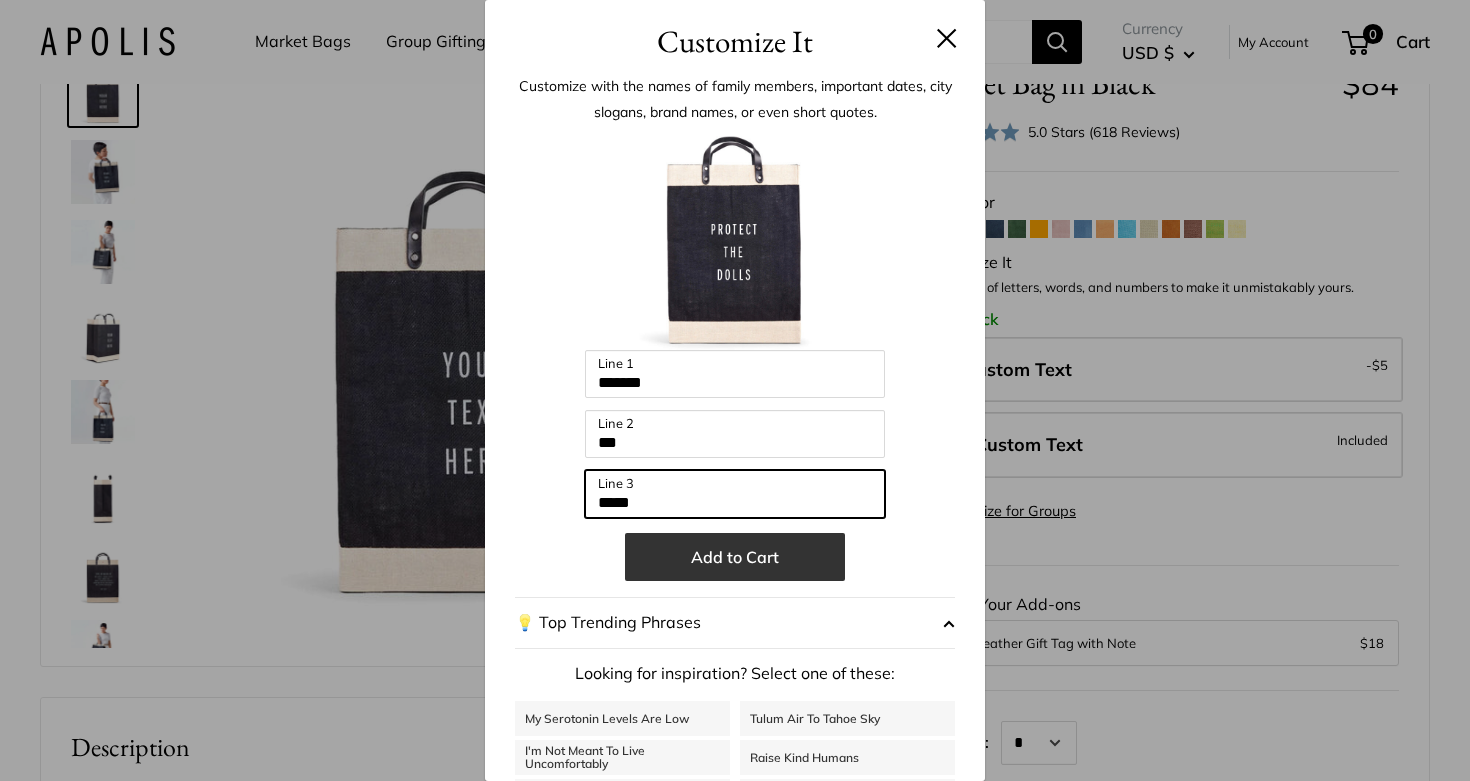 type on "*****" 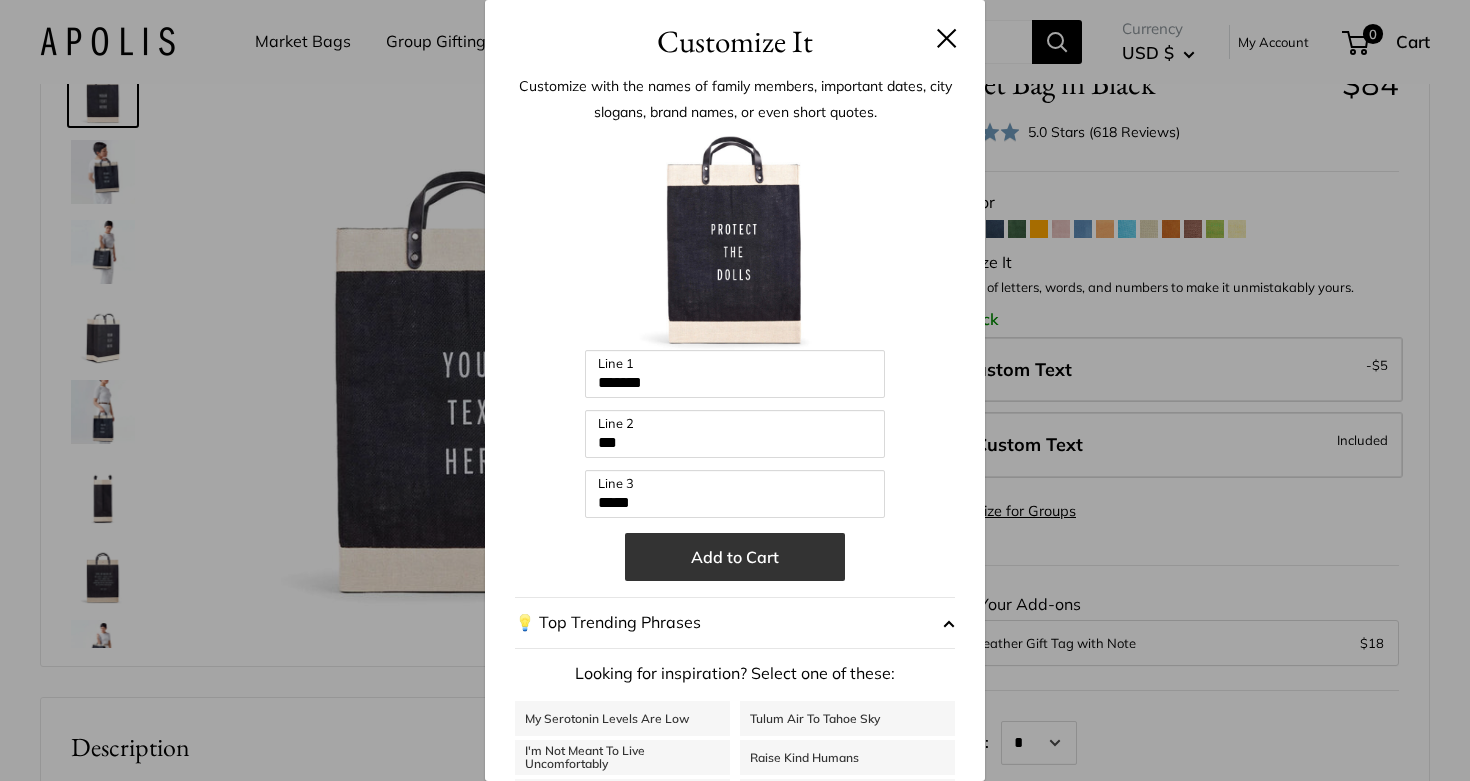 click on "Add to Cart" at bounding box center [735, 557] 